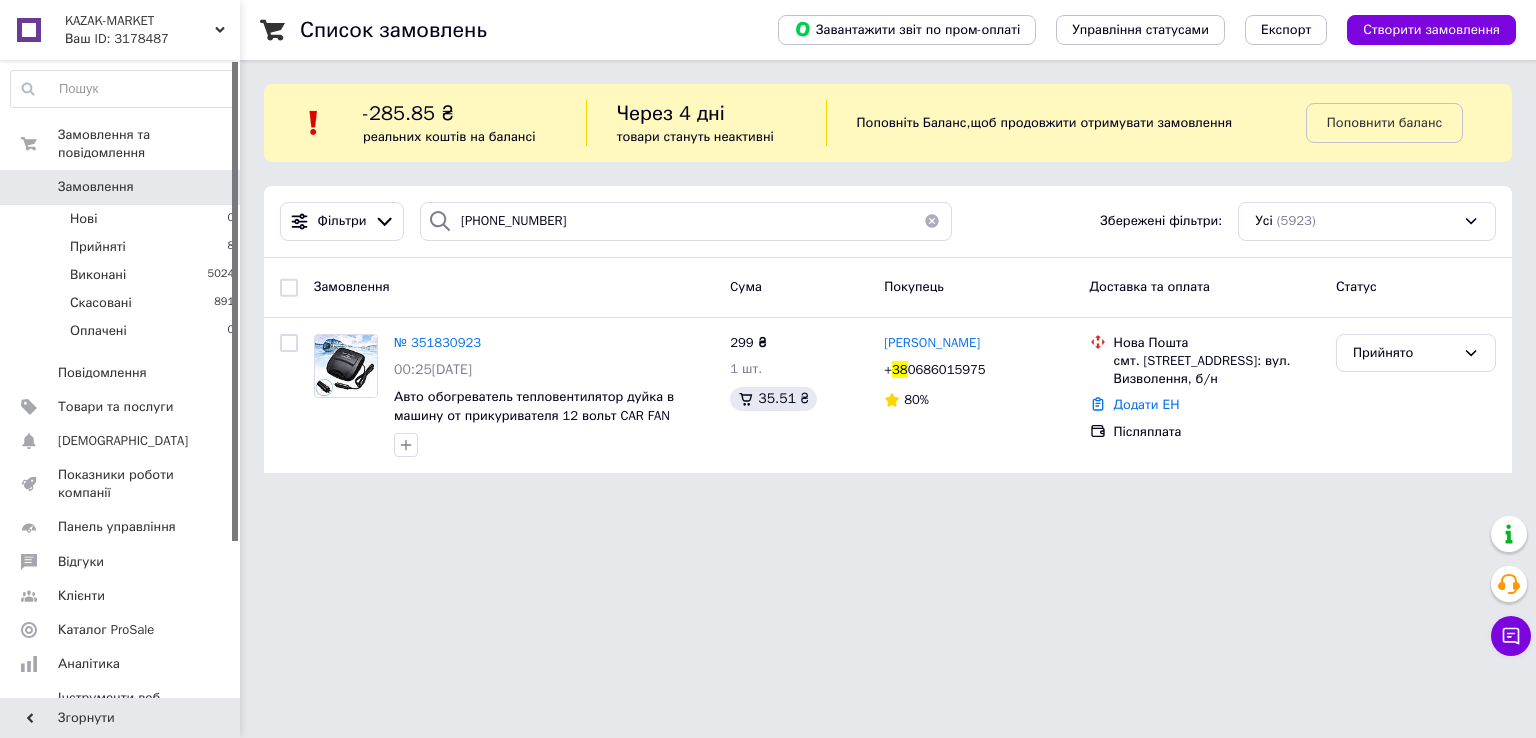 scroll, scrollTop: 0, scrollLeft: 0, axis: both 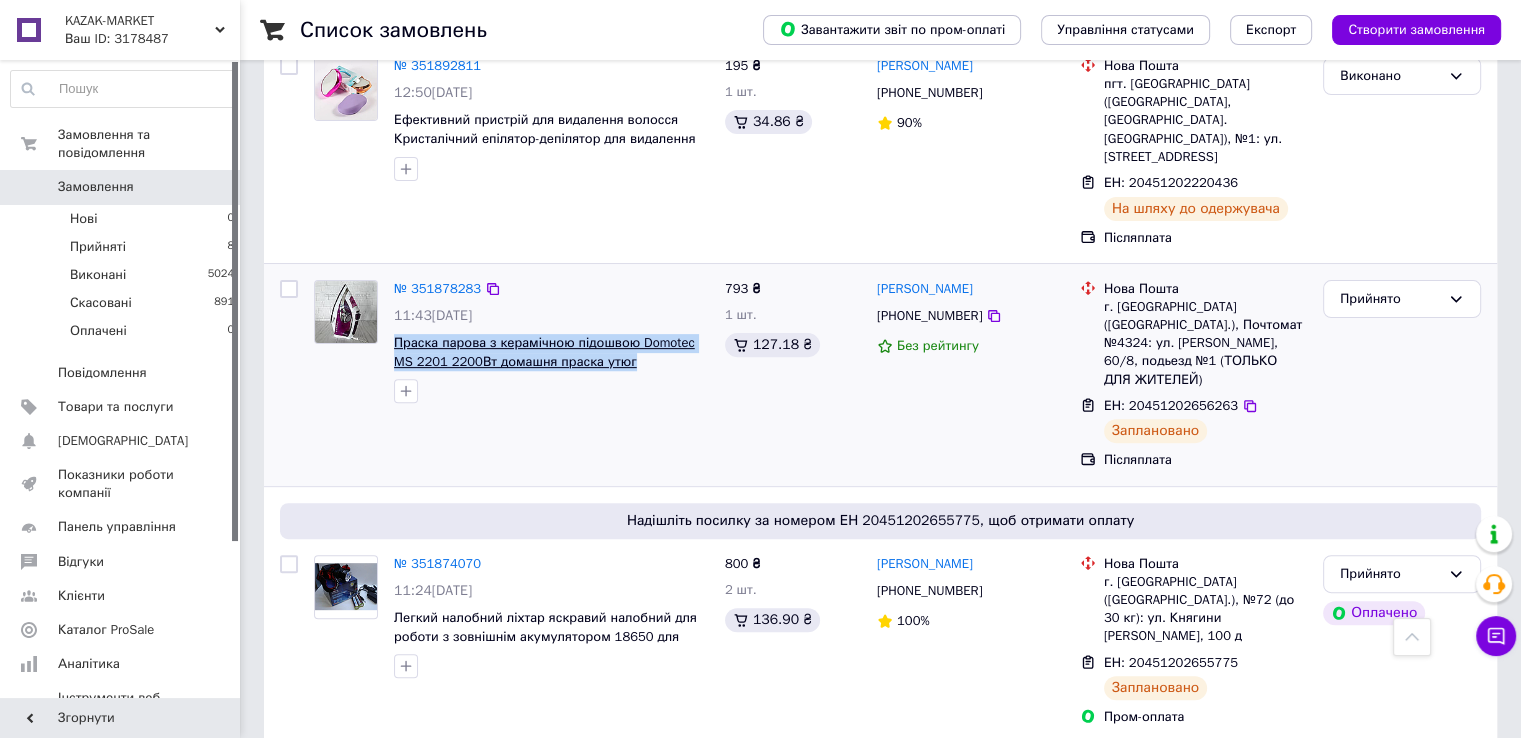 drag, startPoint x: 389, startPoint y: 324, endPoint x: 620, endPoint y: 340, distance: 231.55345 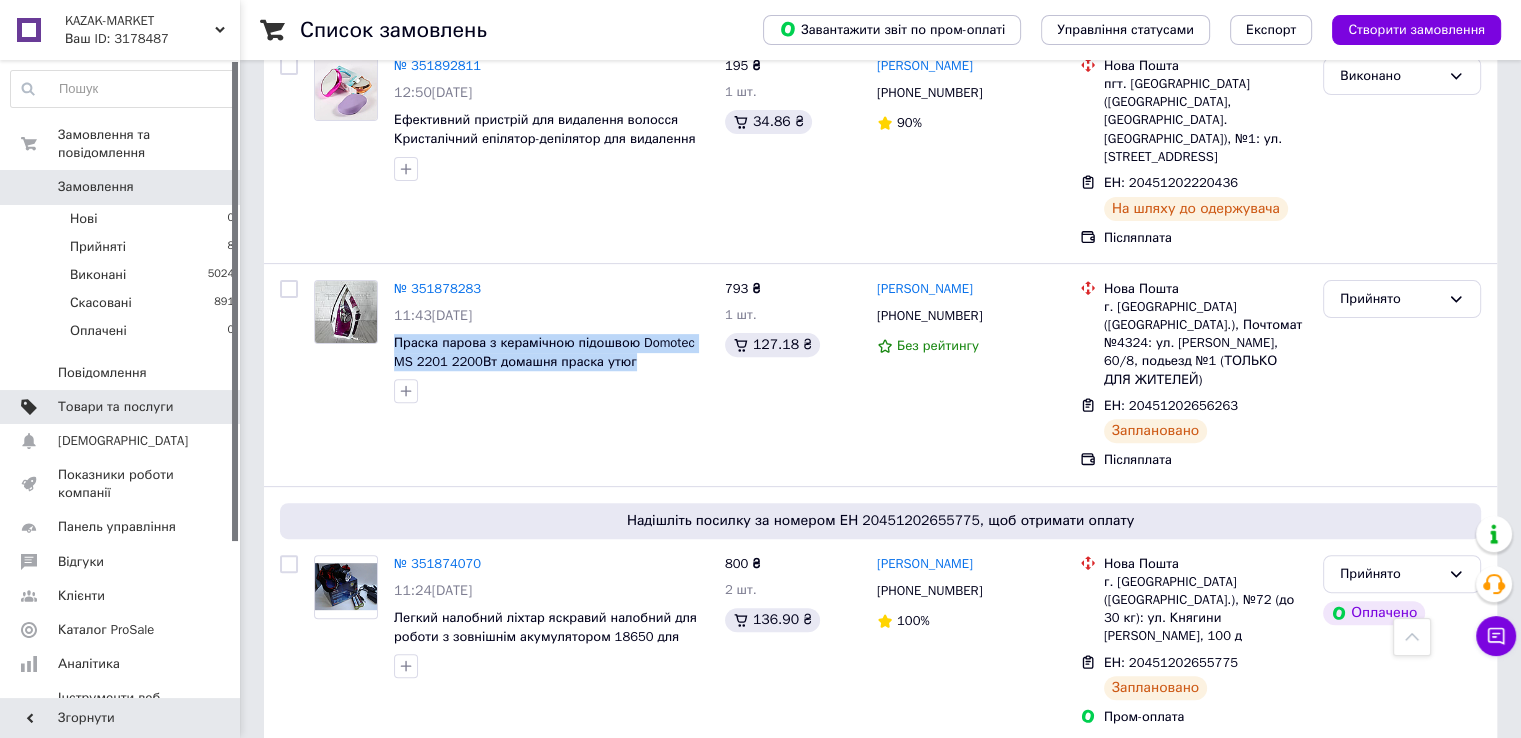 click on "Товари та послуги" at bounding box center [115, 407] 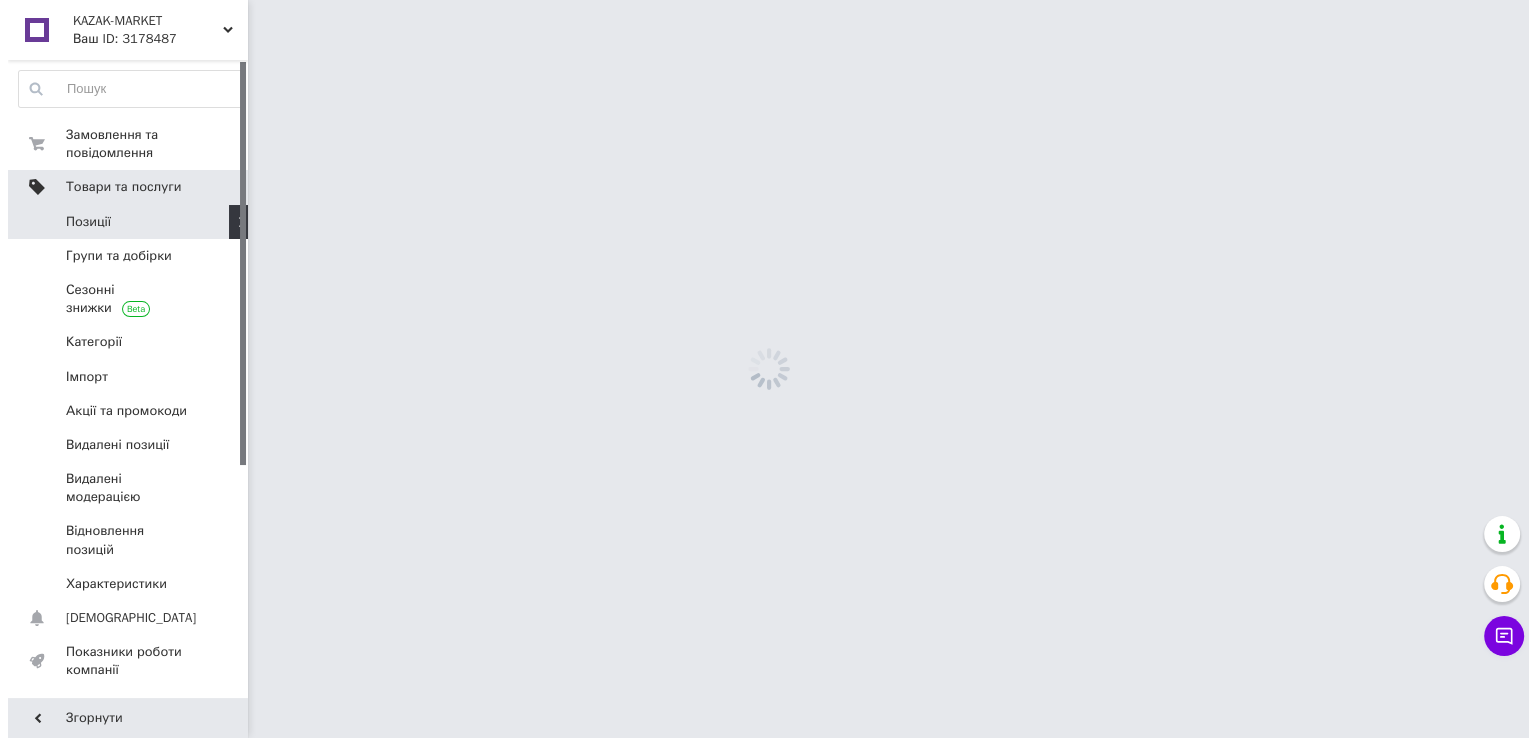 scroll, scrollTop: 0, scrollLeft: 0, axis: both 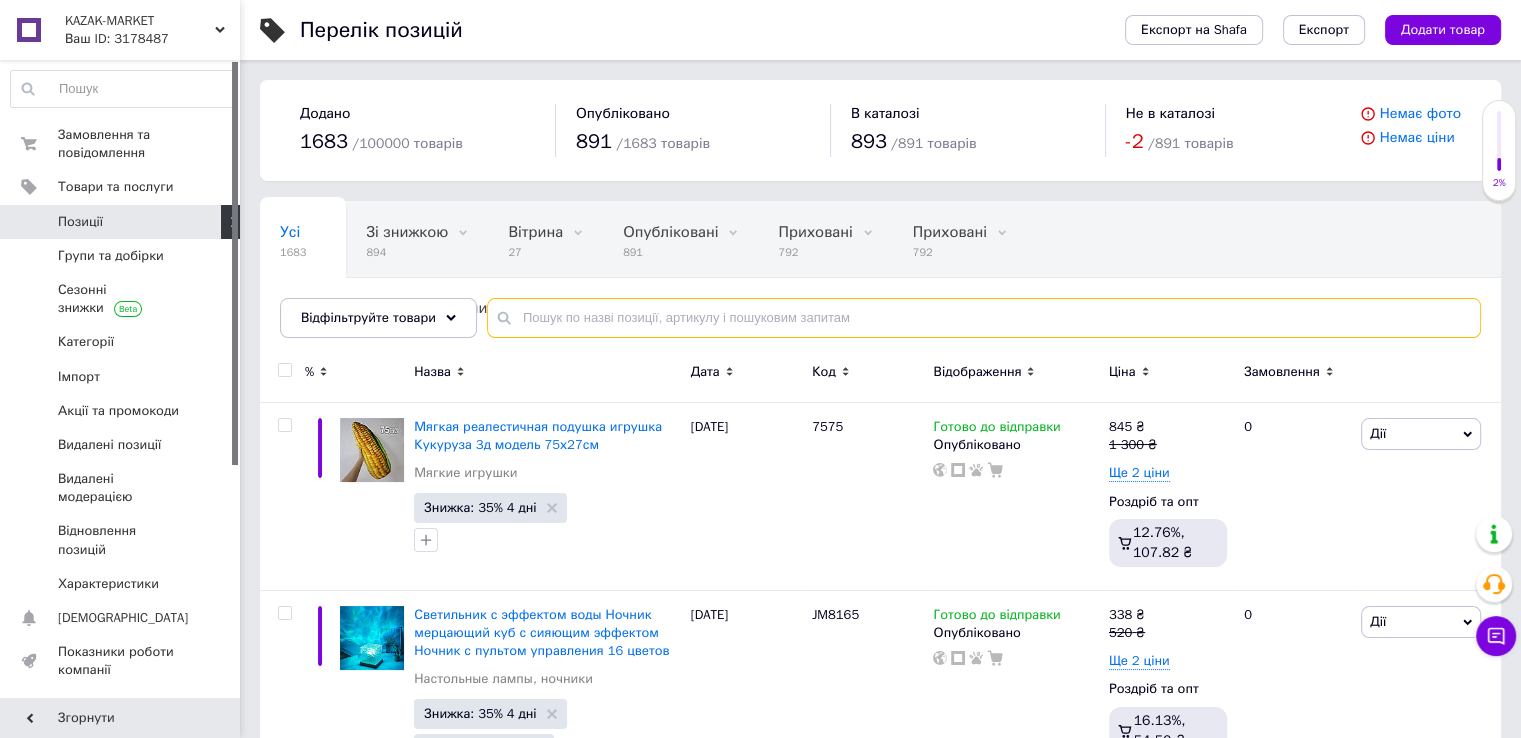 paste on "Праска парова з керамічною підошвою Domotec MS 2201 2200Вт домашня праска утюг" 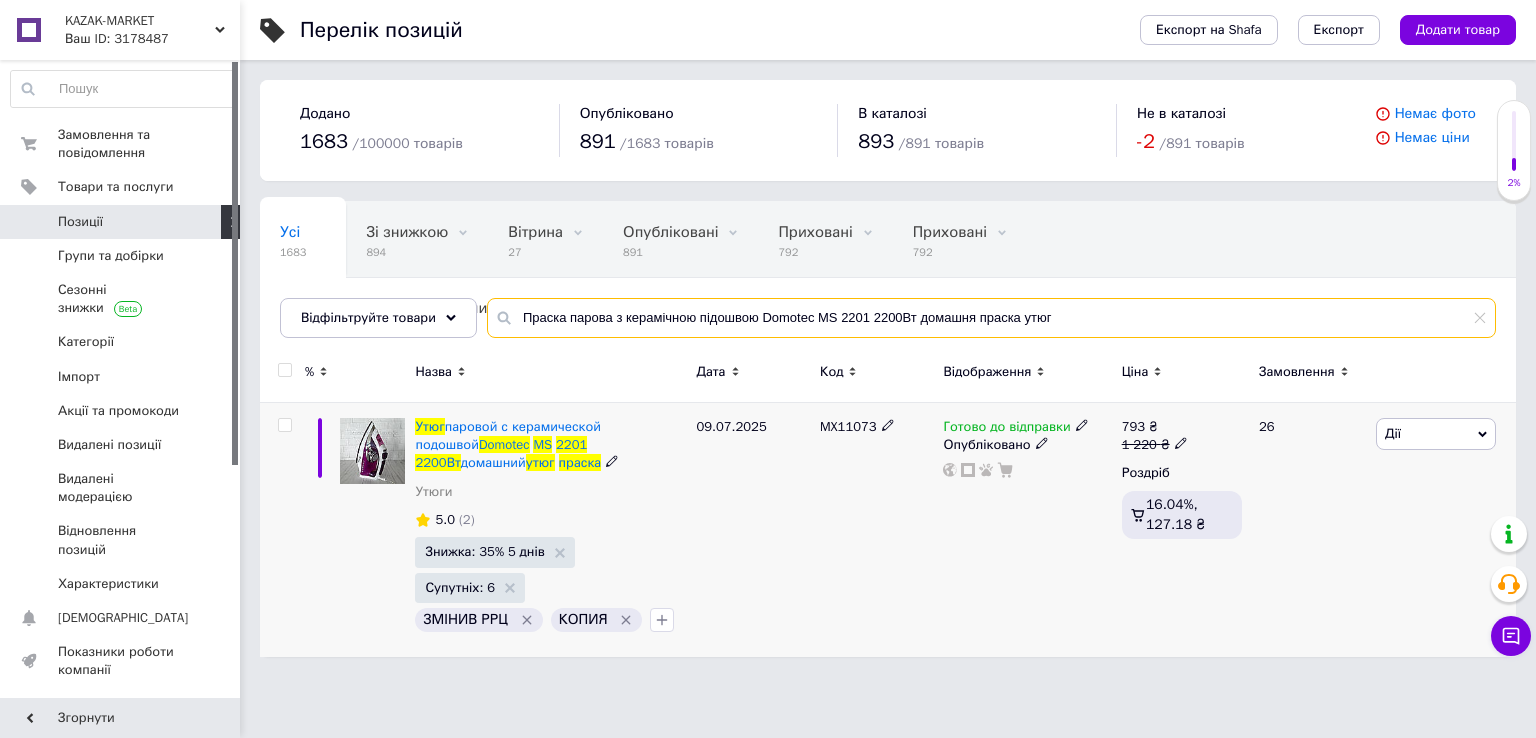 type on "Праска парова з керамічною підошвою Domotec MS 2201 2200Вт домашня праска утюг" 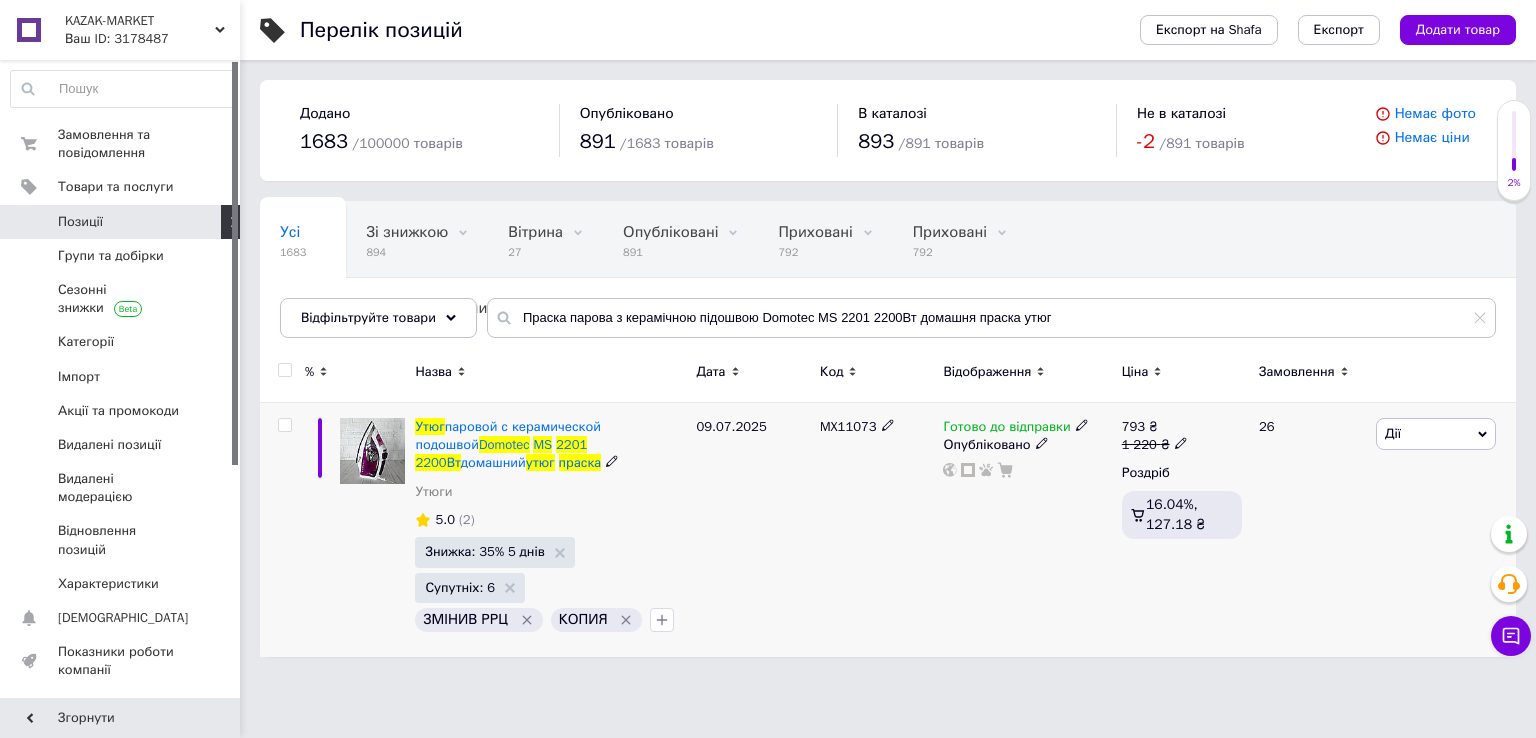 click on "Дії" at bounding box center [1436, 434] 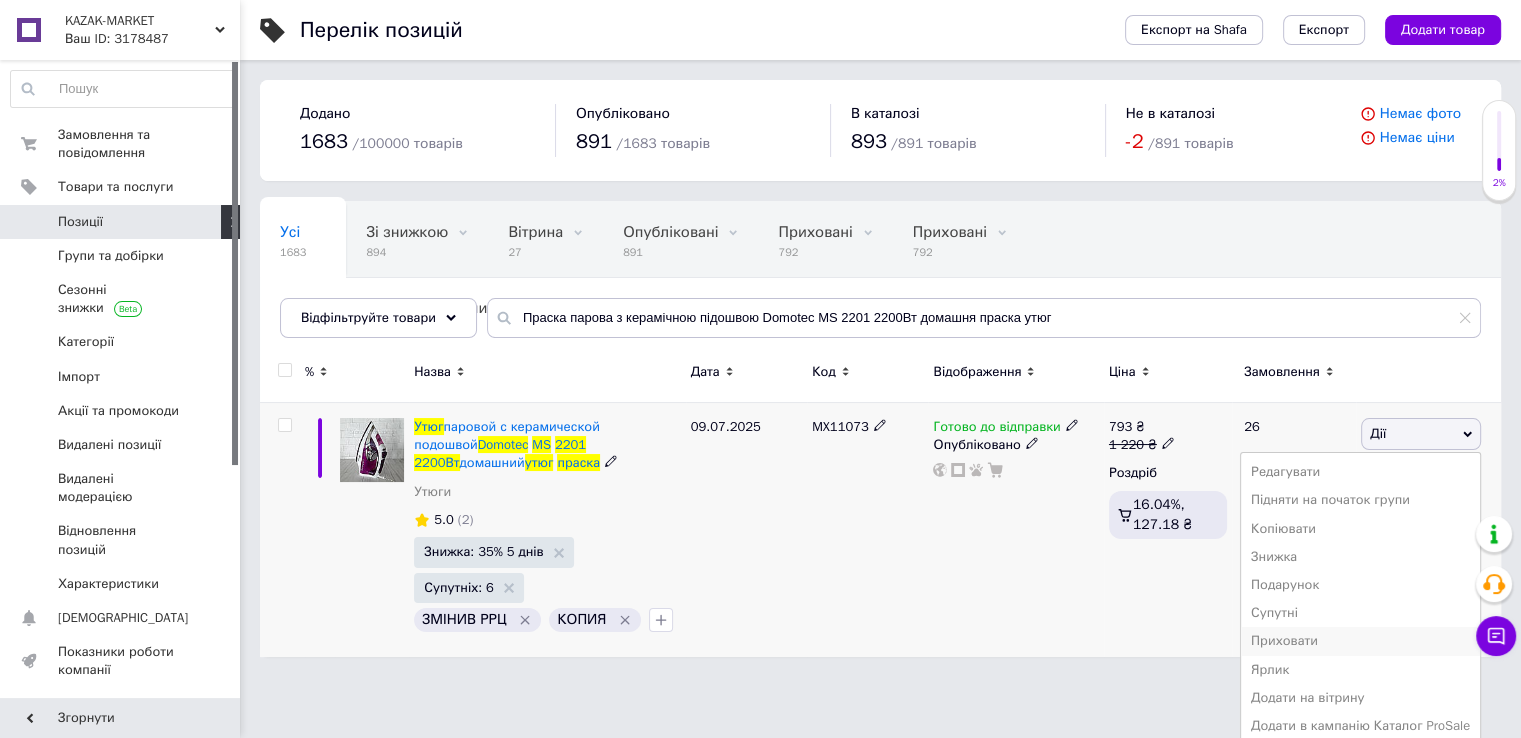 click on "Приховати" at bounding box center [1360, 641] 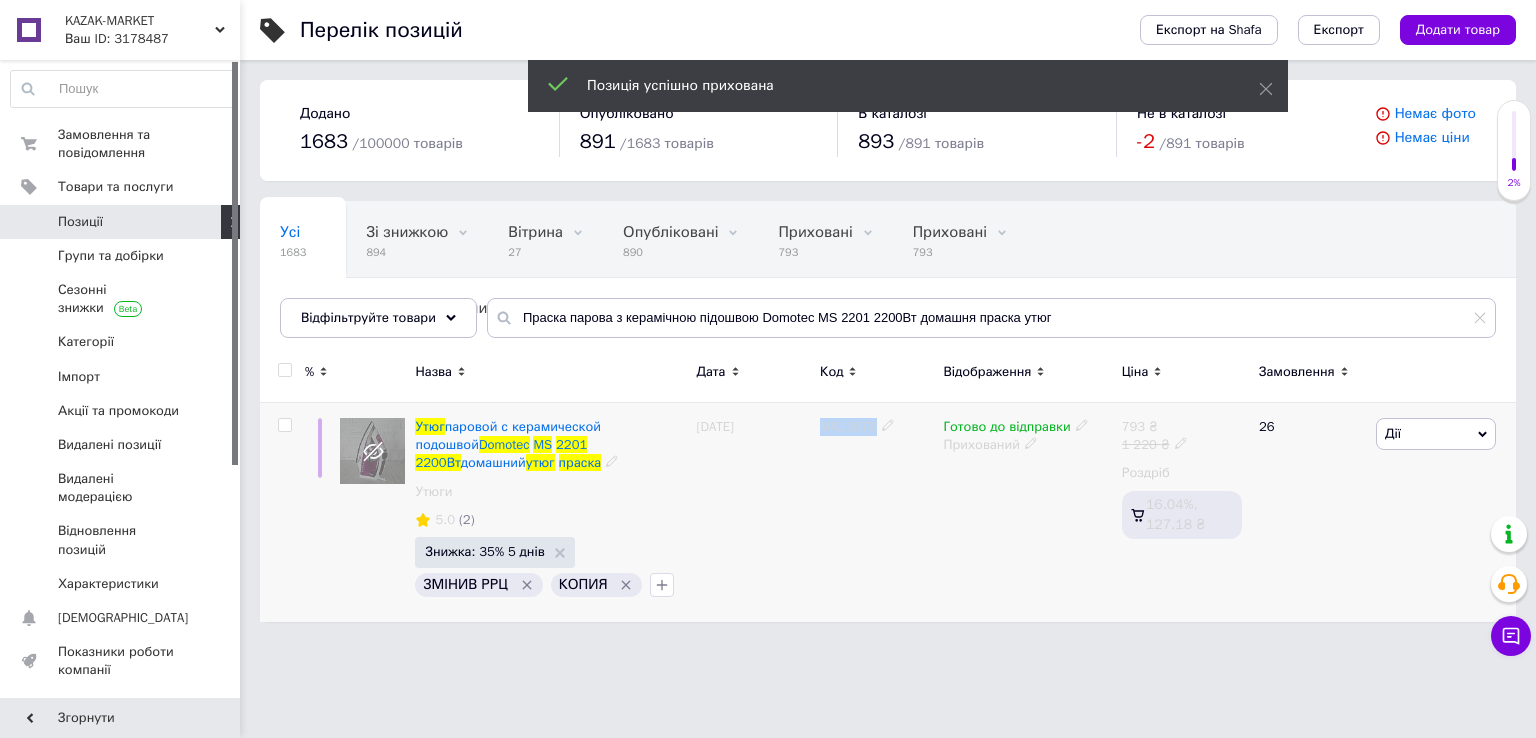 drag, startPoint x: 821, startPoint y: 425, endPoint x: 898, endPoint y: 425, distance: 77 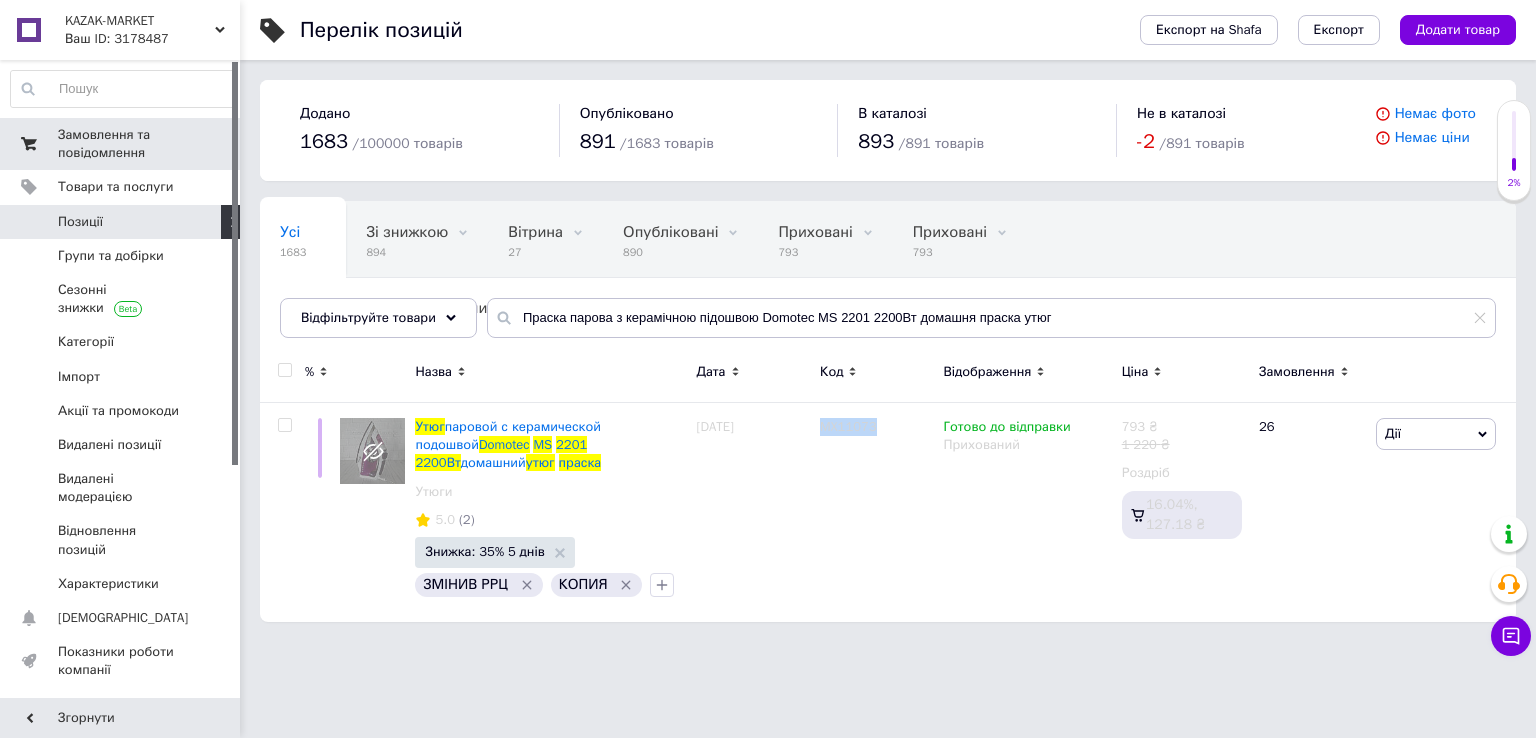 click on "Замовлення та повідомлення" at bounding box center [121, 144] 